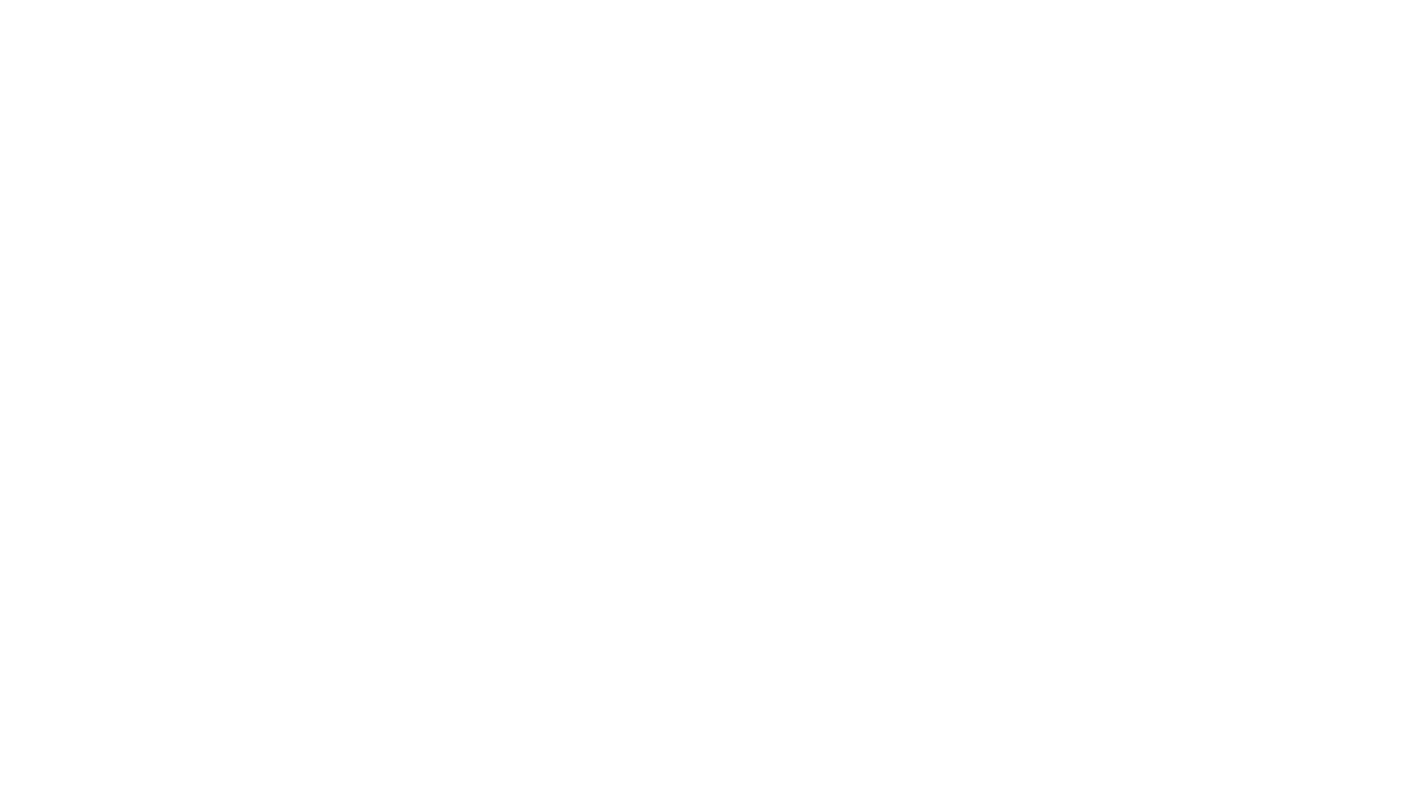 scroll, scrollTop: 0, scrollLeft: 0, axis: both 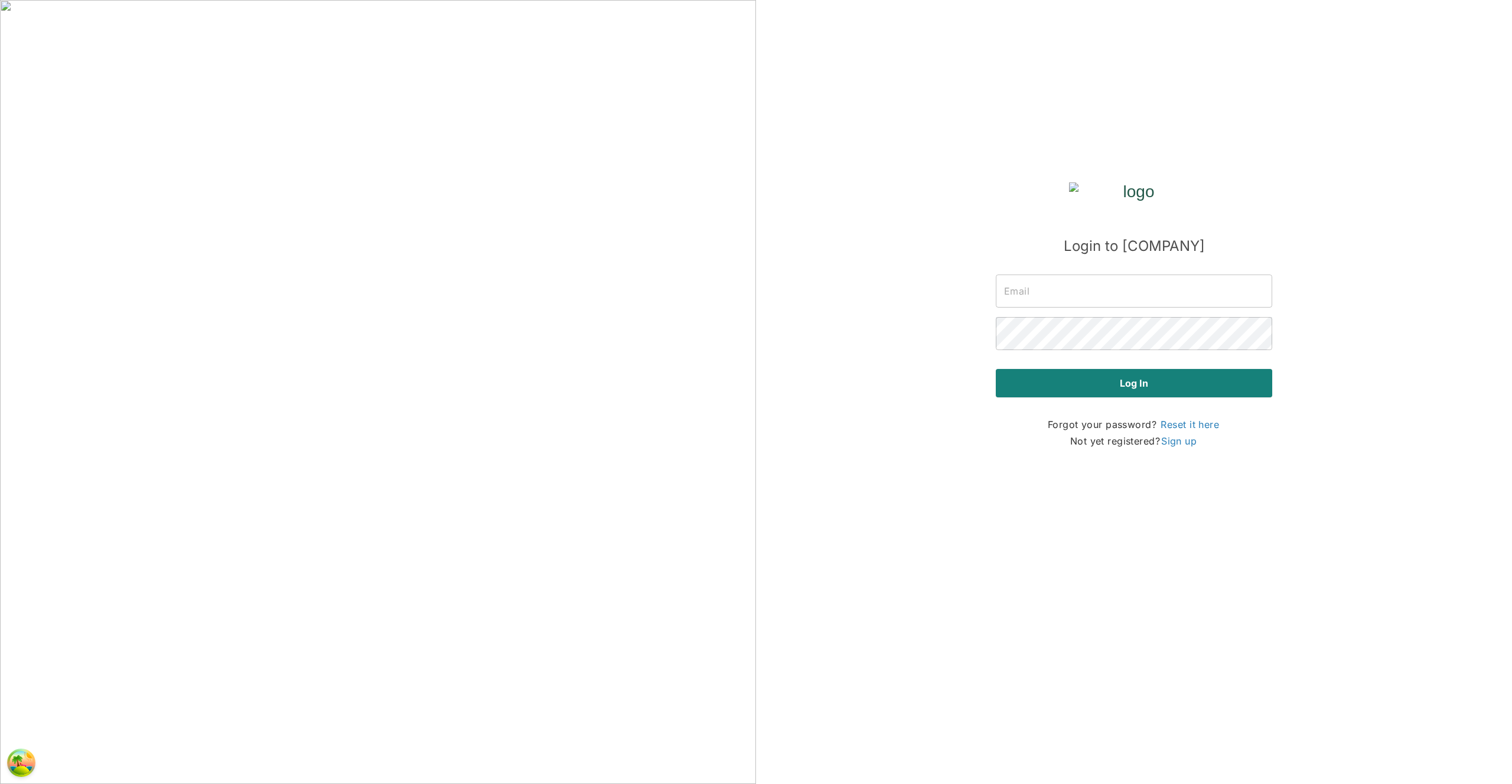 click at bounding box center [1134, 291] 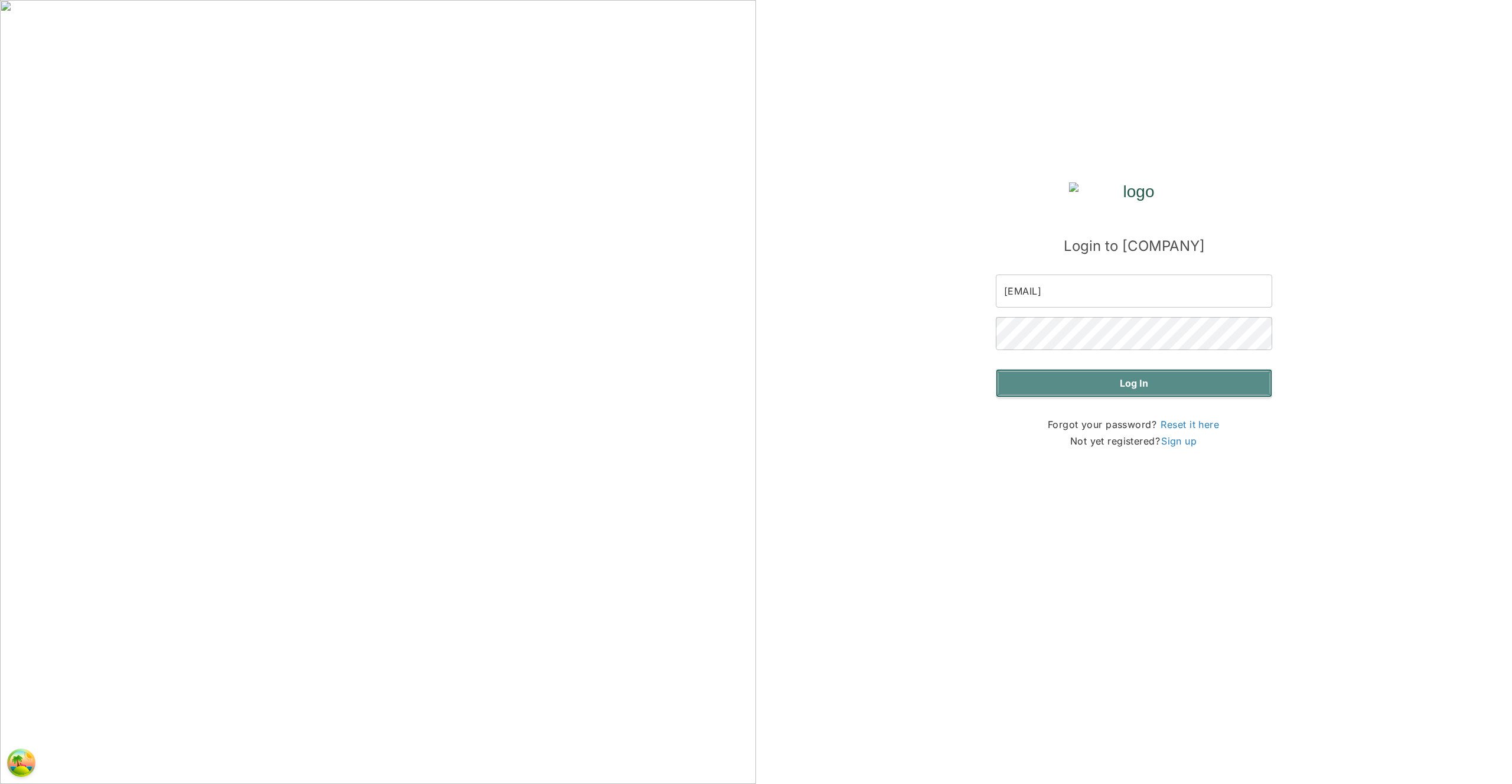click on "Log in" at bounding box center [1134, 383] 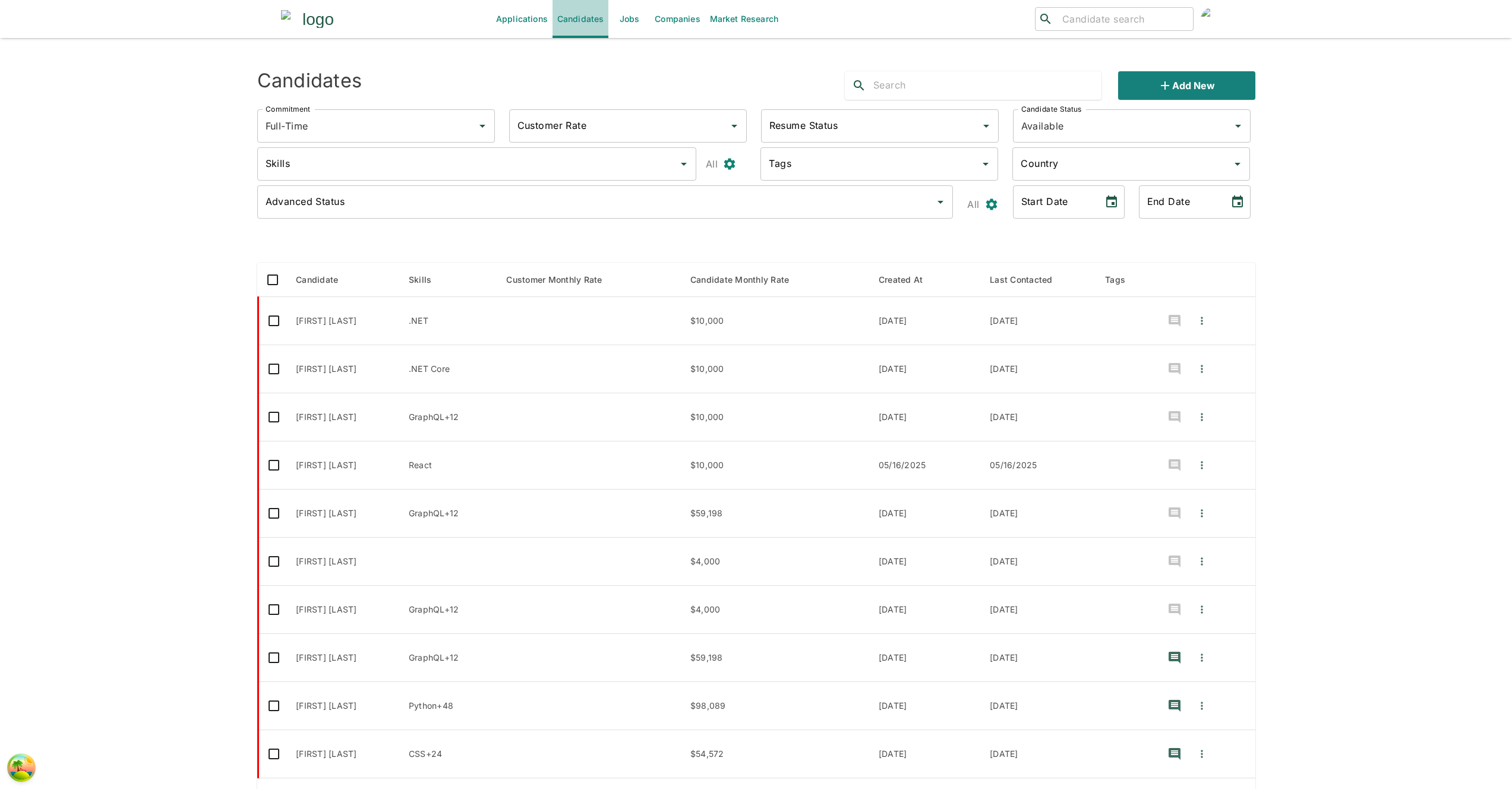 click on "Candidates" at bounding box center (580, 19) 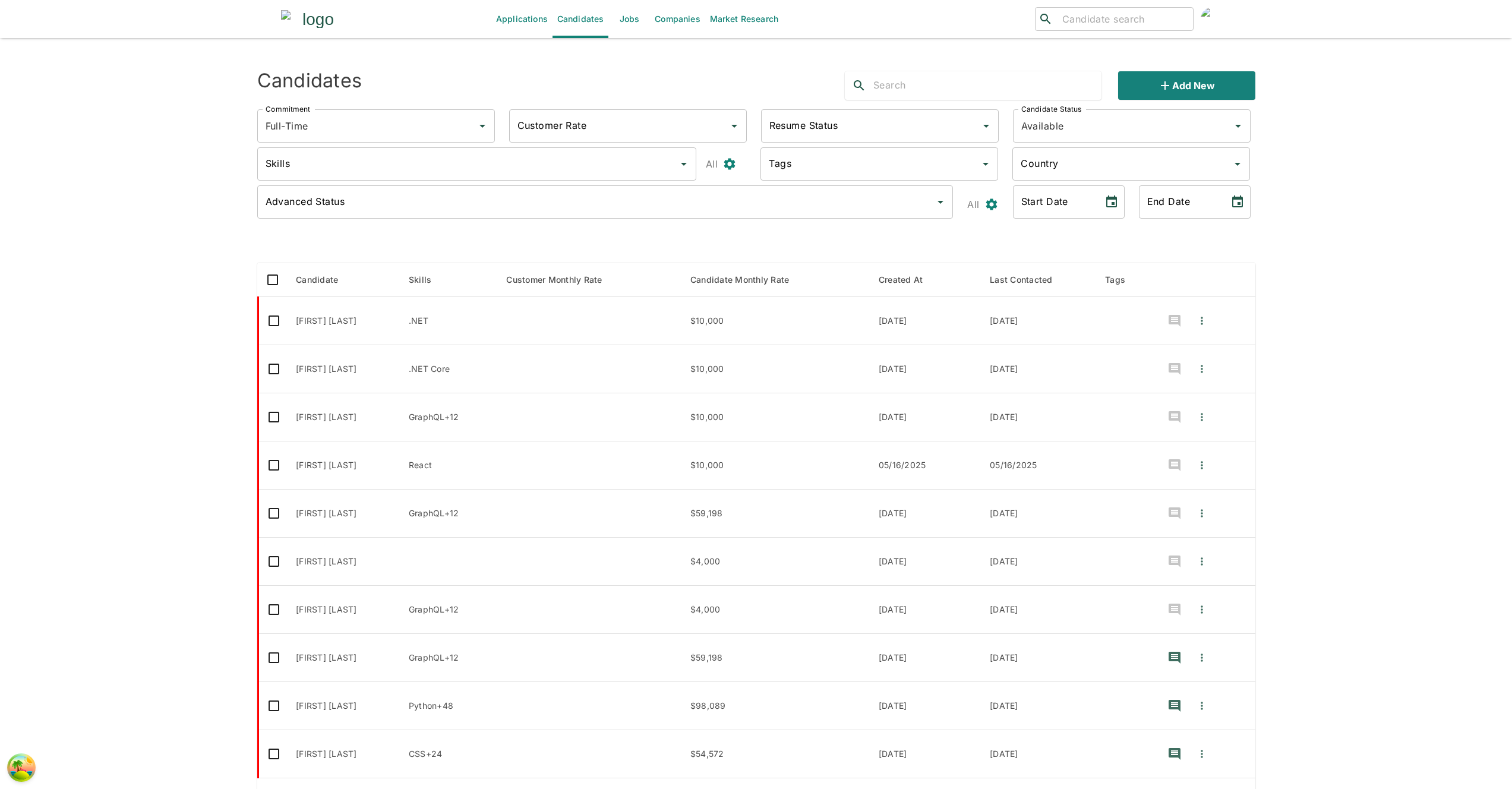 click on "Jobs" at bounding box center (629, 19) 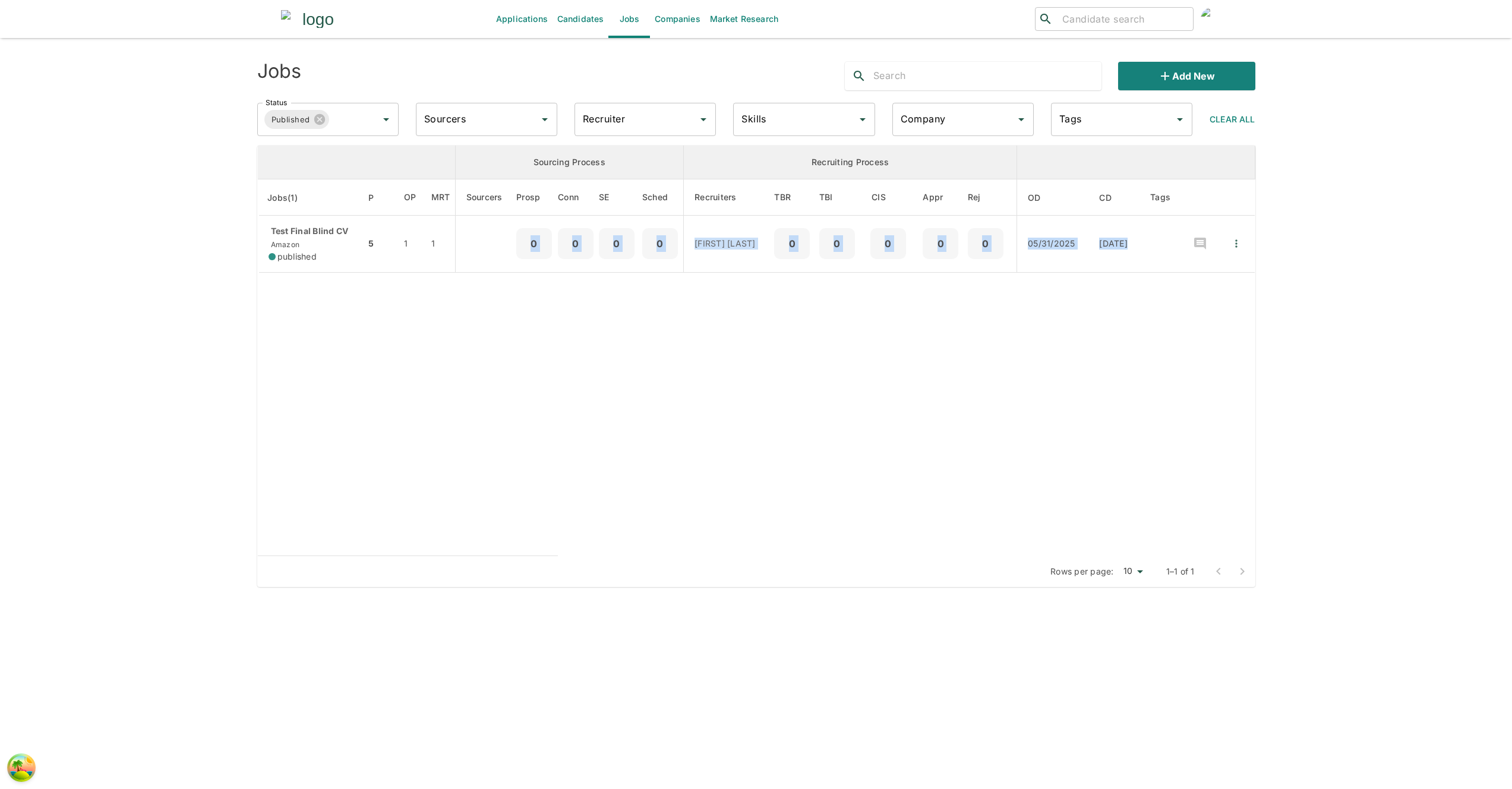 drag, startPoint x: 471, startPoint y: 255, endPoint x: 390, endPoint y: 321, distance: 104.48445 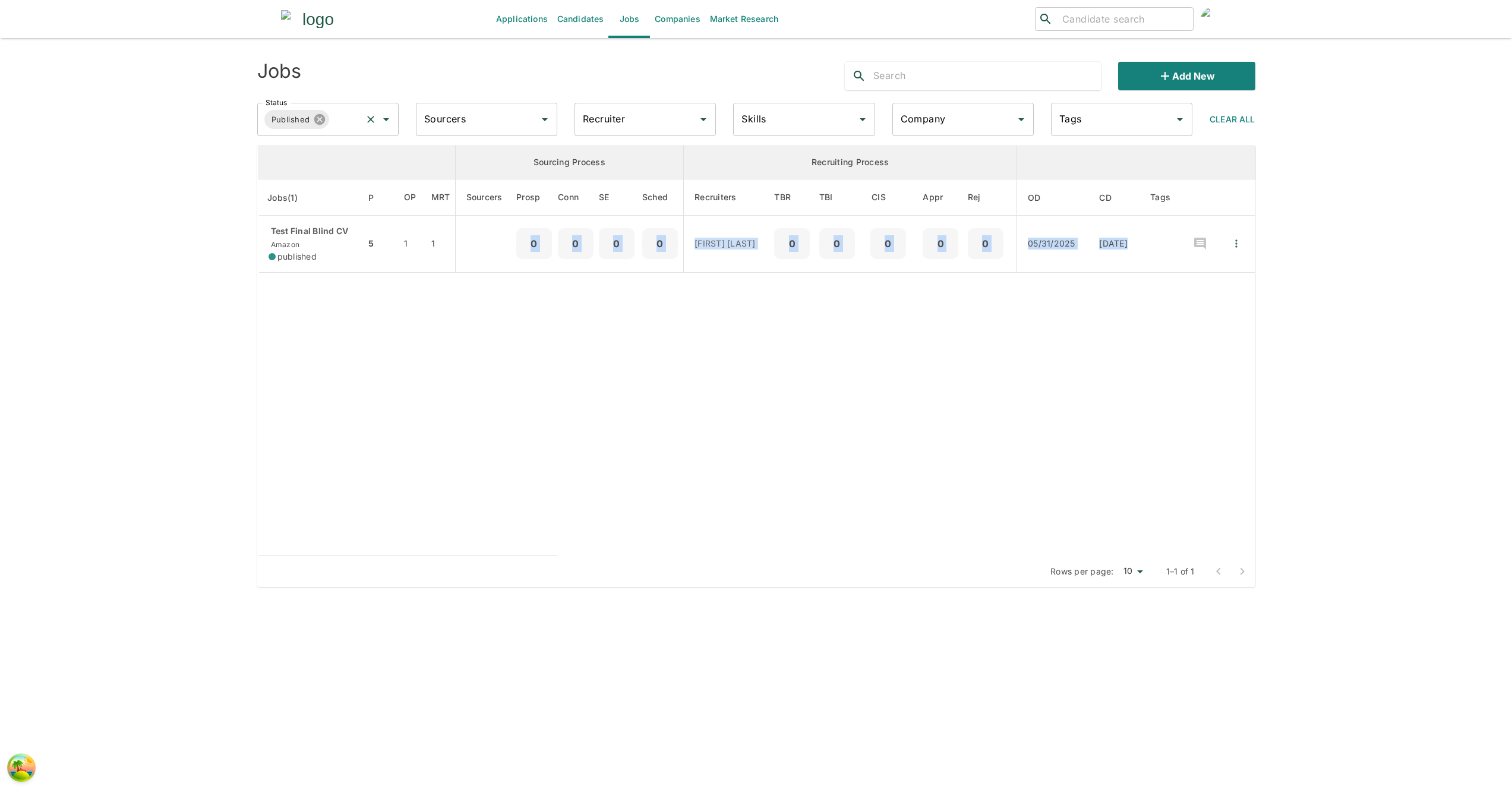 click at bounding box center (320, 119) 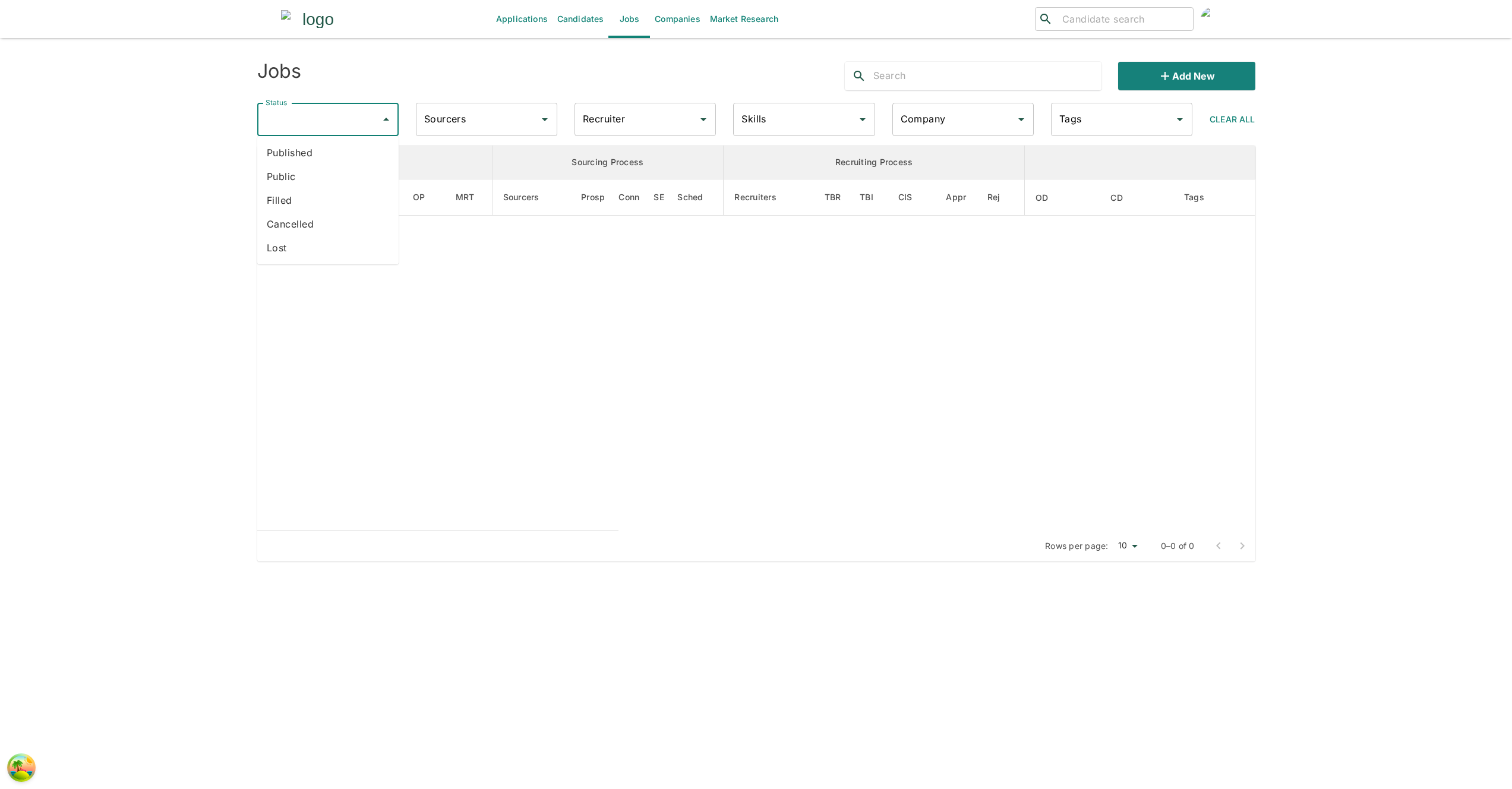 click on "Status" at bounding box center (319, 119) 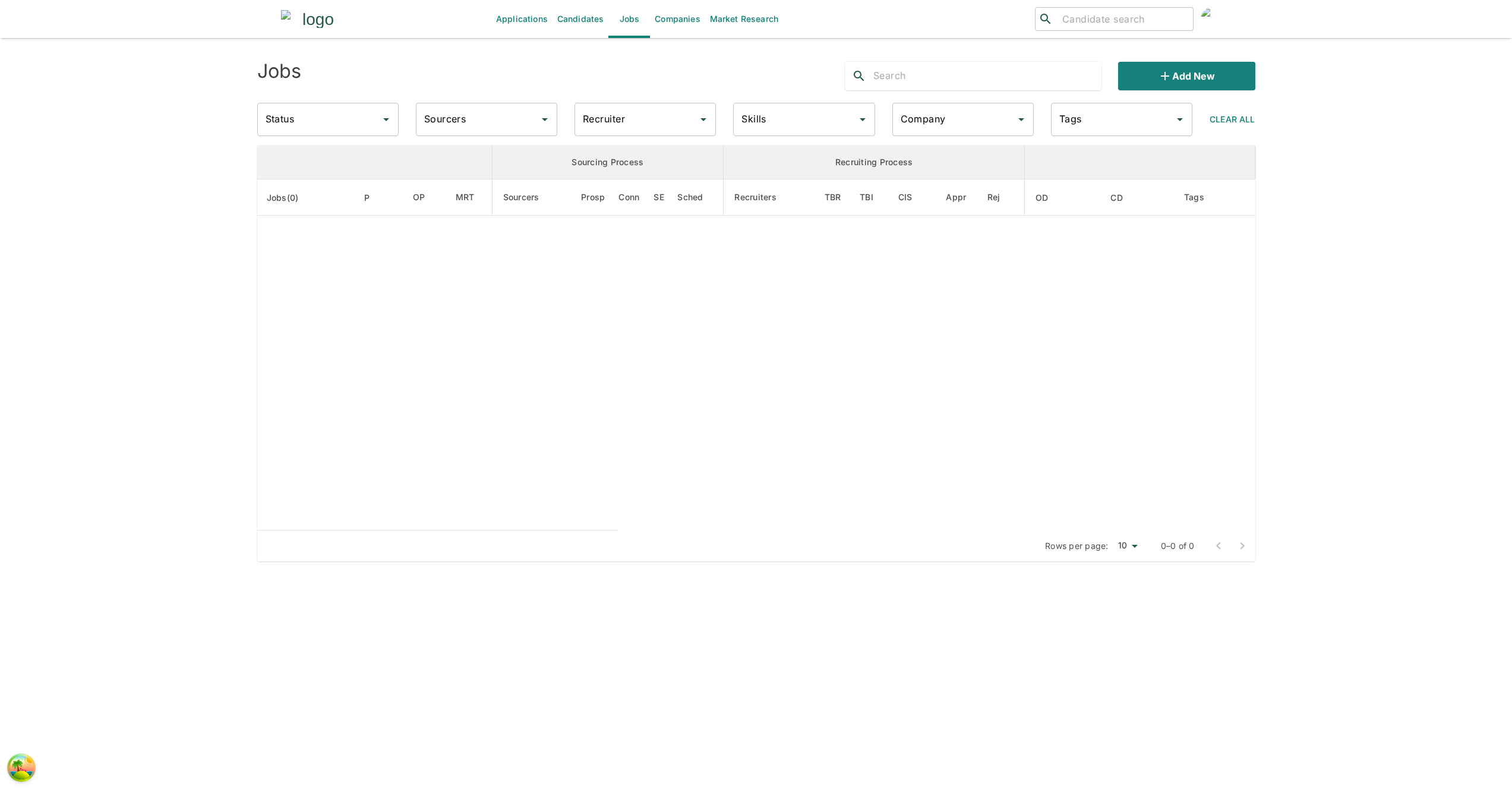 click on "Status" at bounding box center (319, 119) 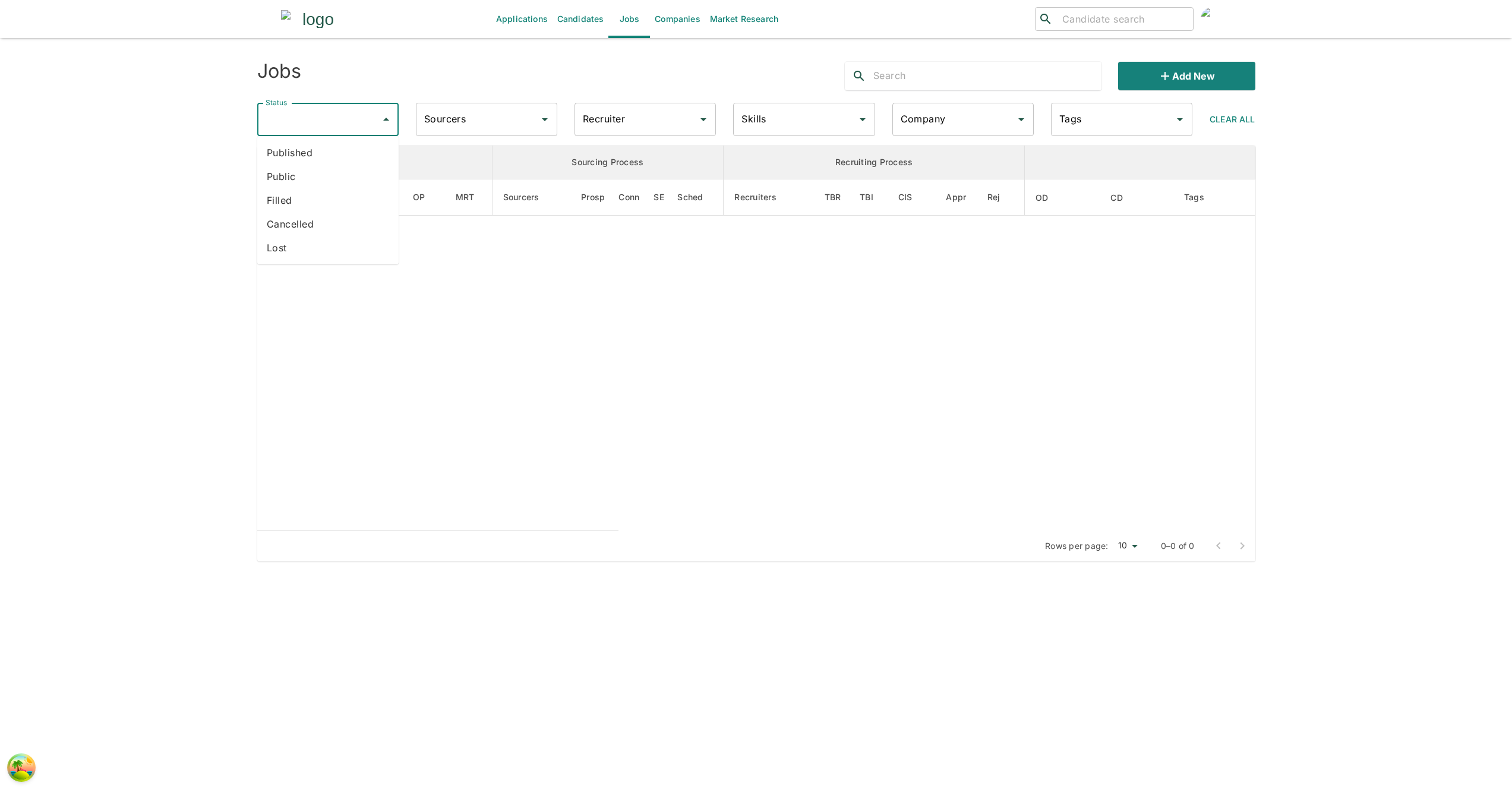 click on "Public" at bounding box center (328, 176) 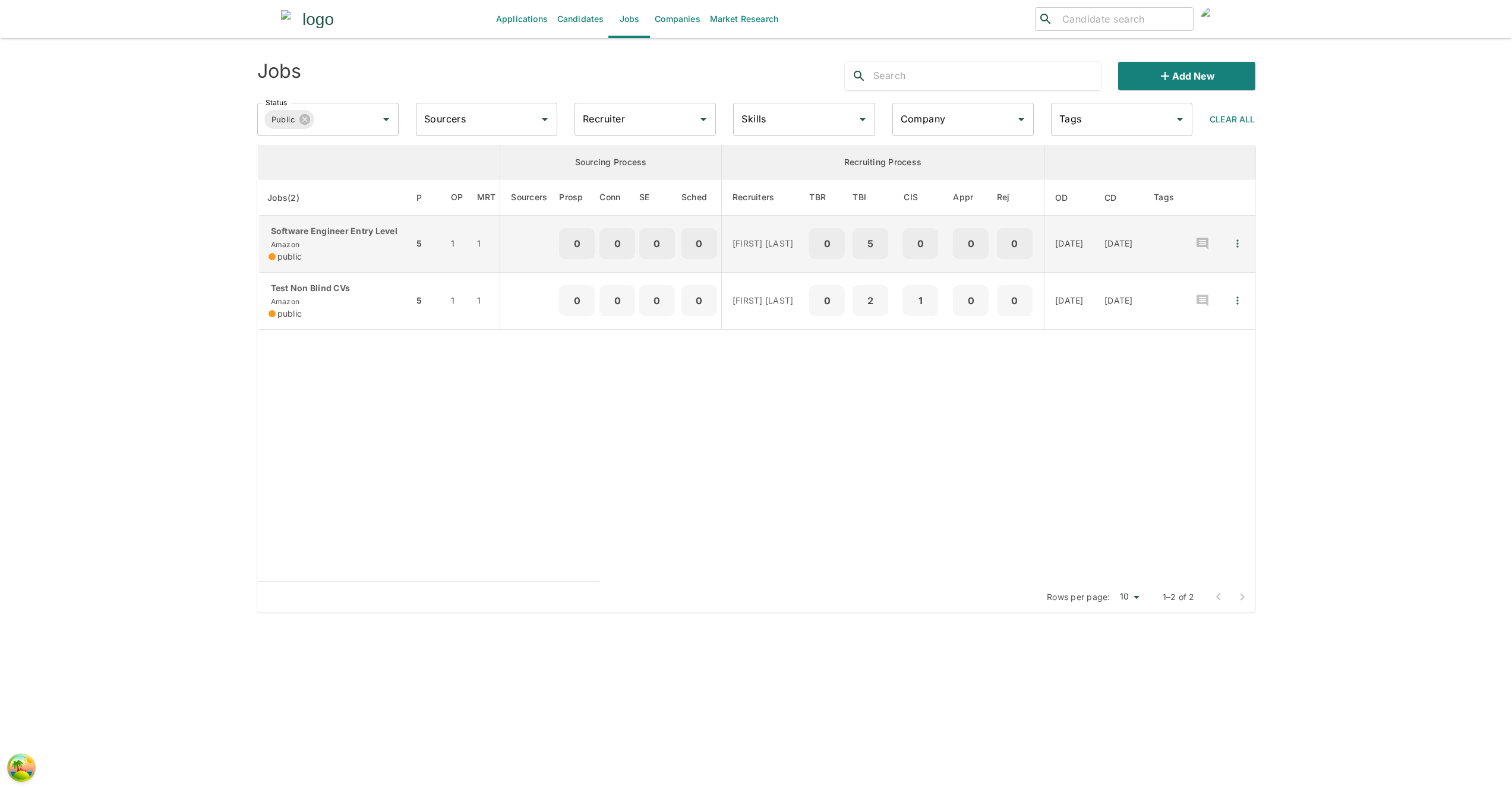 click on "public" at bounding box center (336, 257) 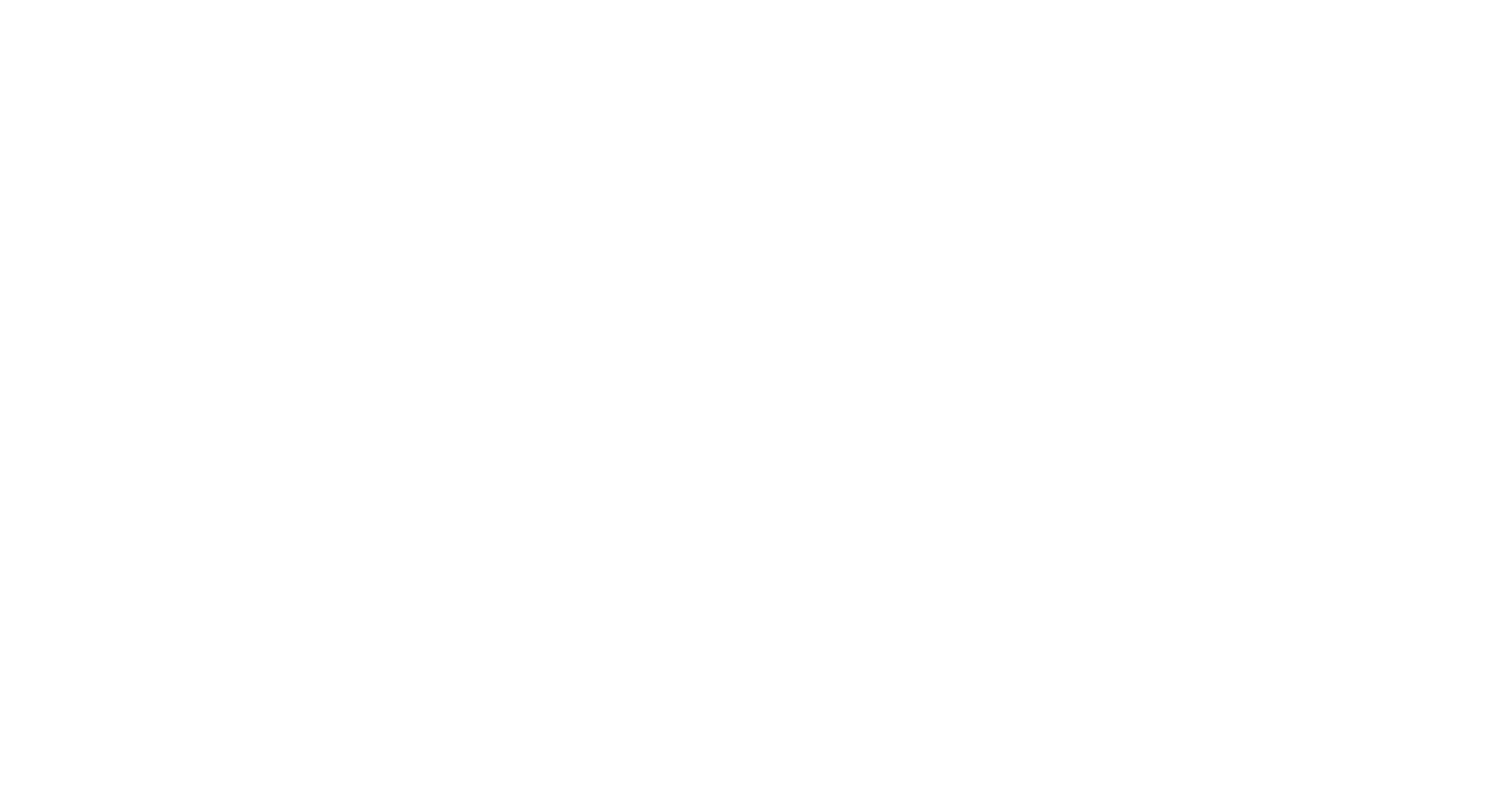 scroll, scrollTop: 0, scrollLeft: 0, axis: both 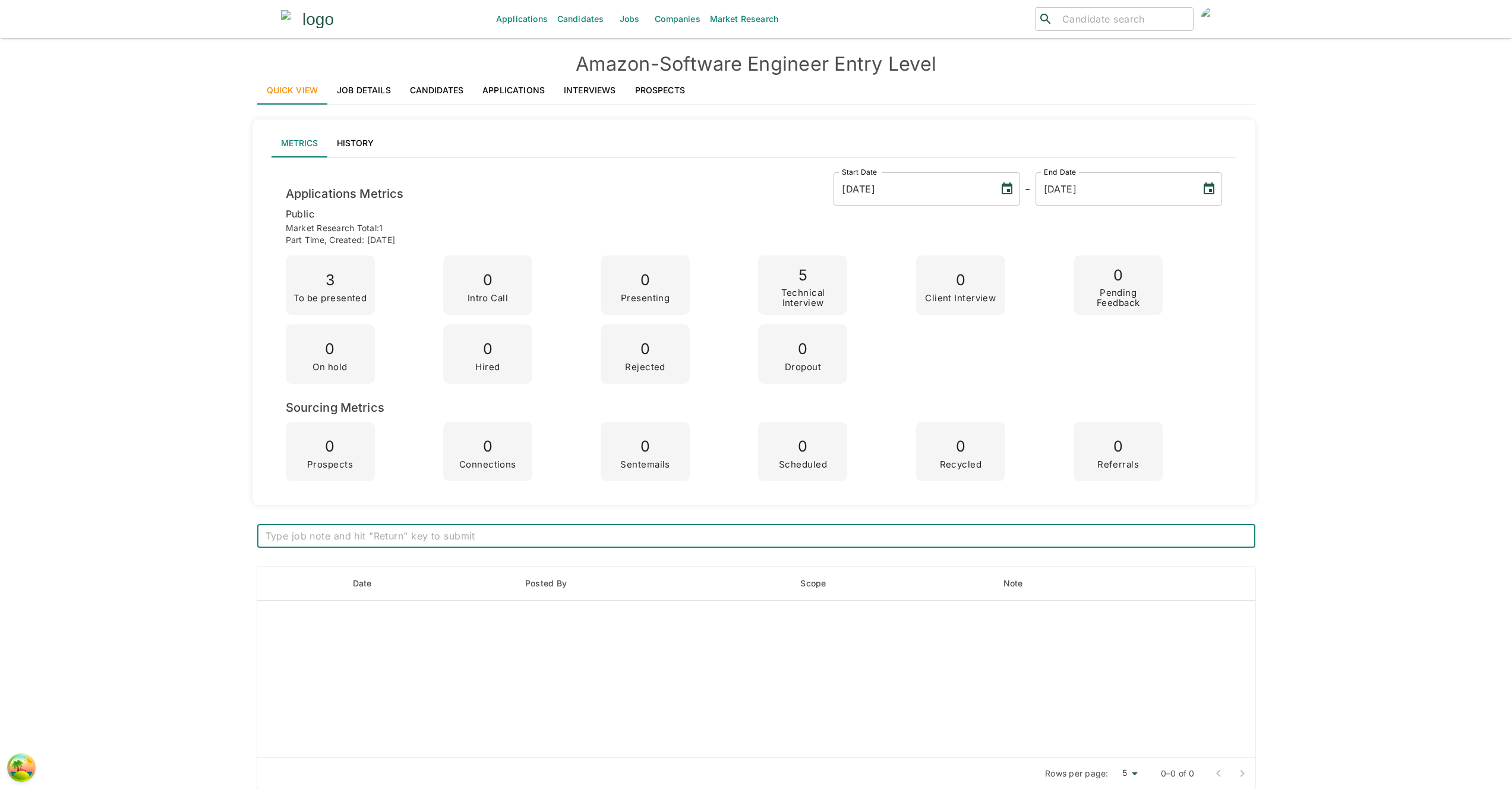 click on "Prospects" at bounding box center [660, 90] 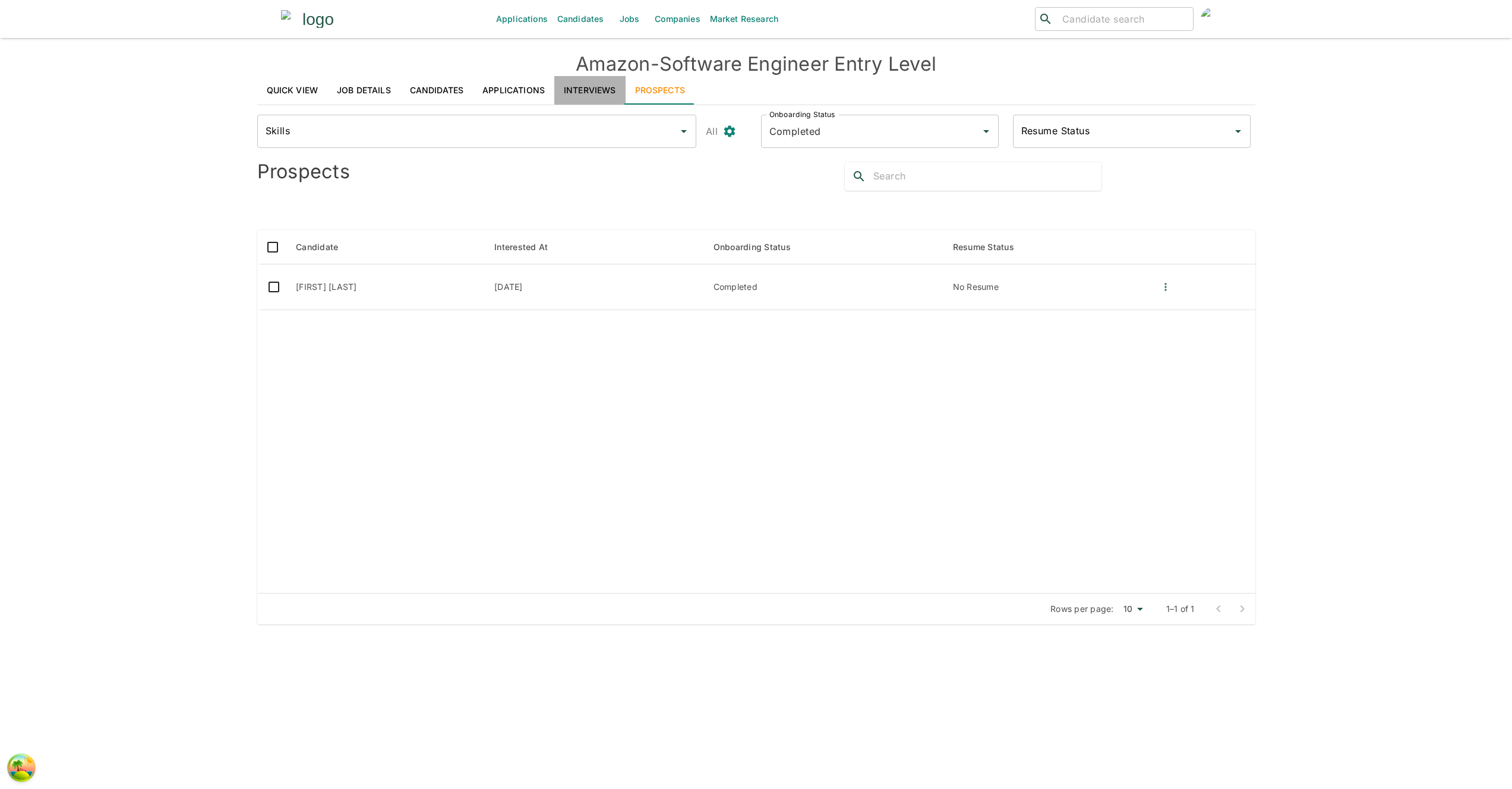 click on "Interviews" at bounding box center [590, 90] 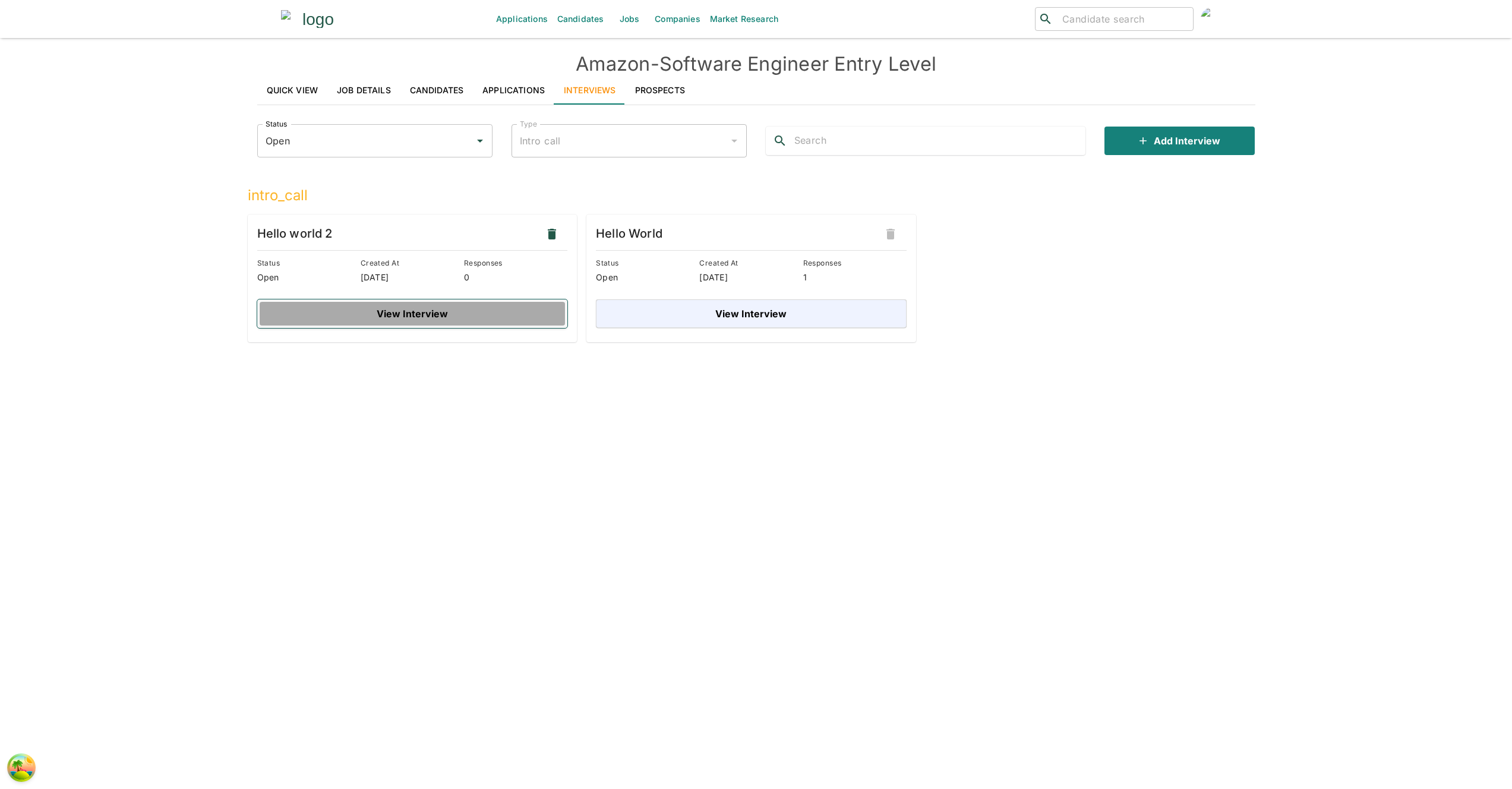 click on "View Interview" at bounding box center (412, 314) 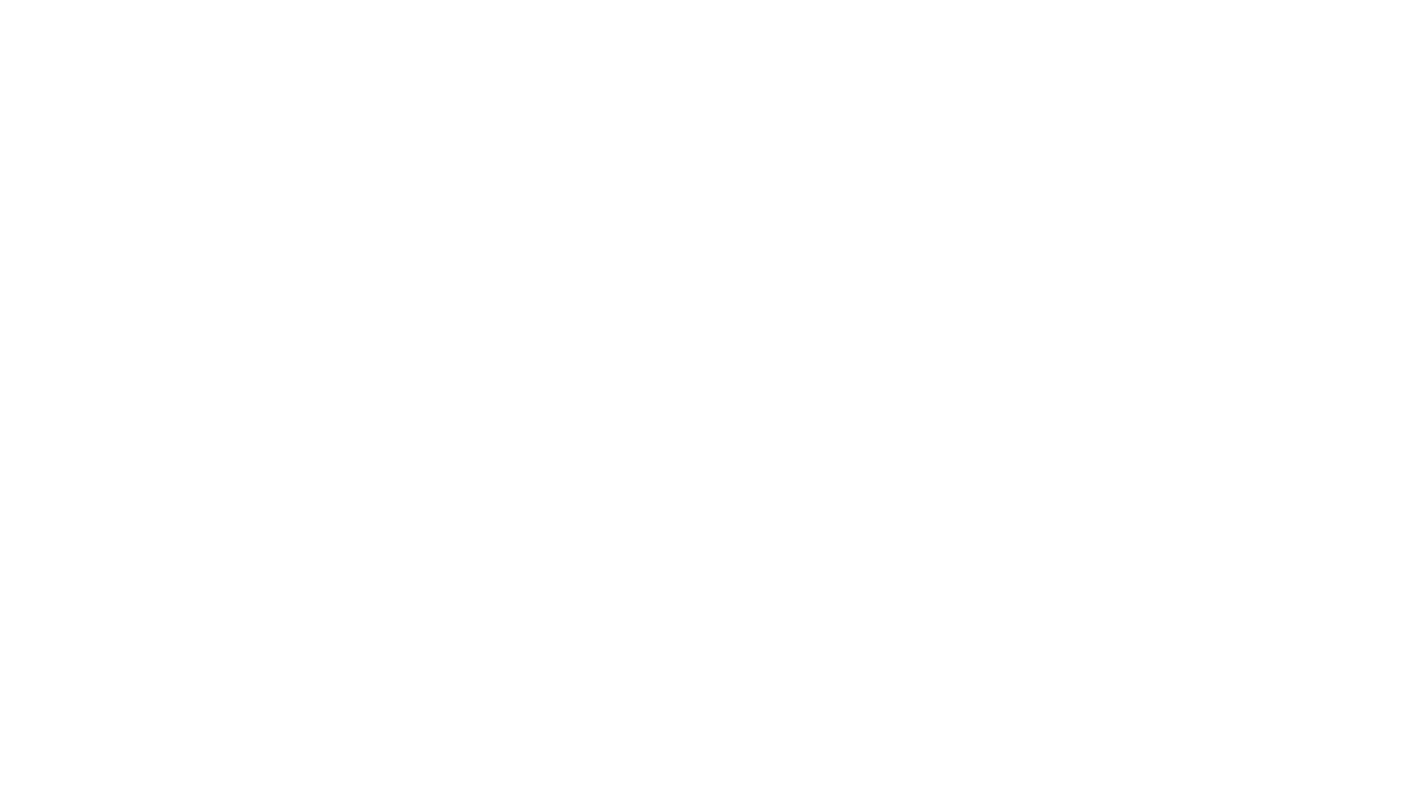 scroll, scrollTop: 0, scrollLeft: 0, axis: both 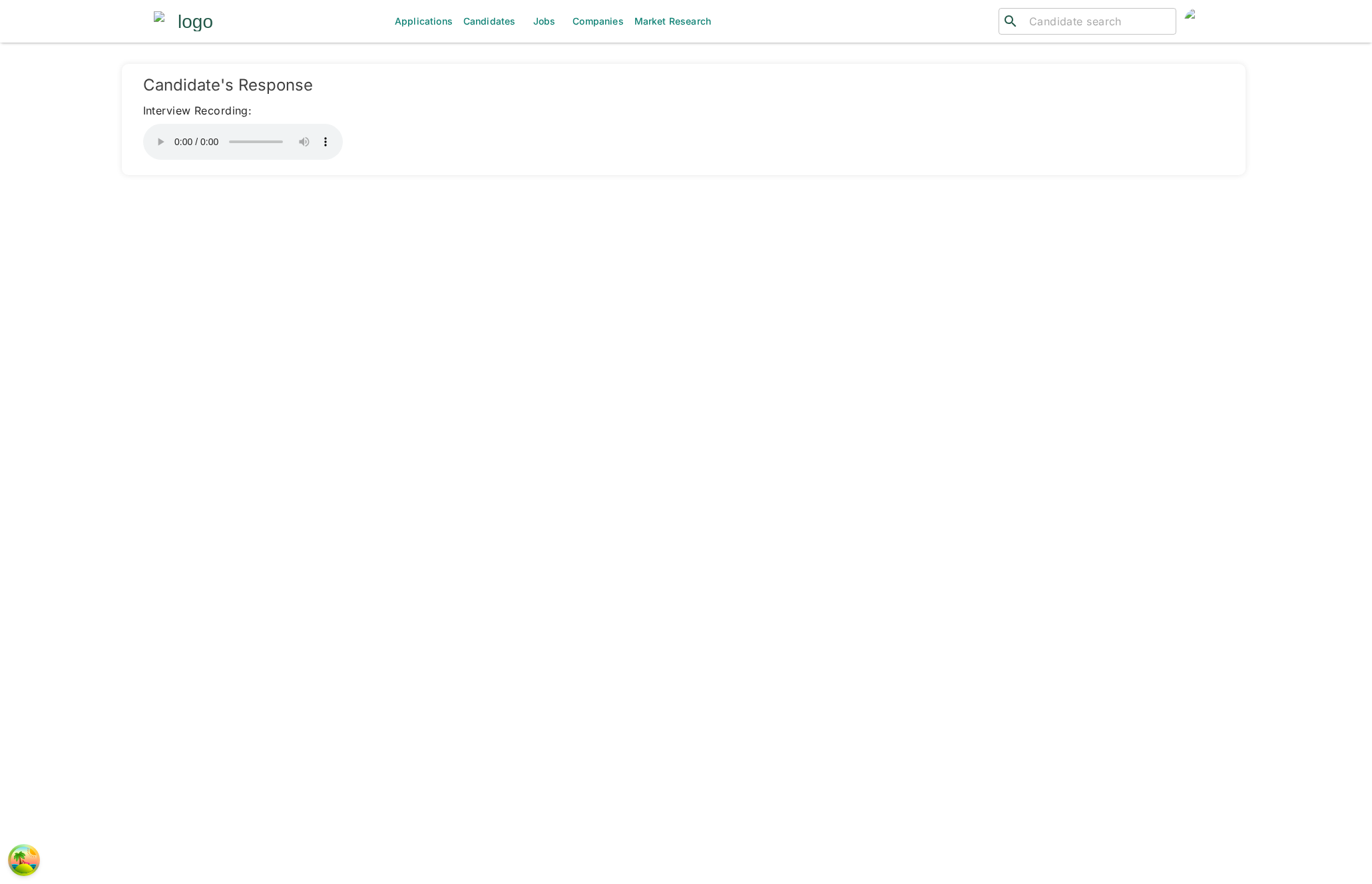 click on "Applications Candidates Jobs Companies Market Research ​ ​ Candidate's Response Interview Recording:" at bounding box center (686, 458) 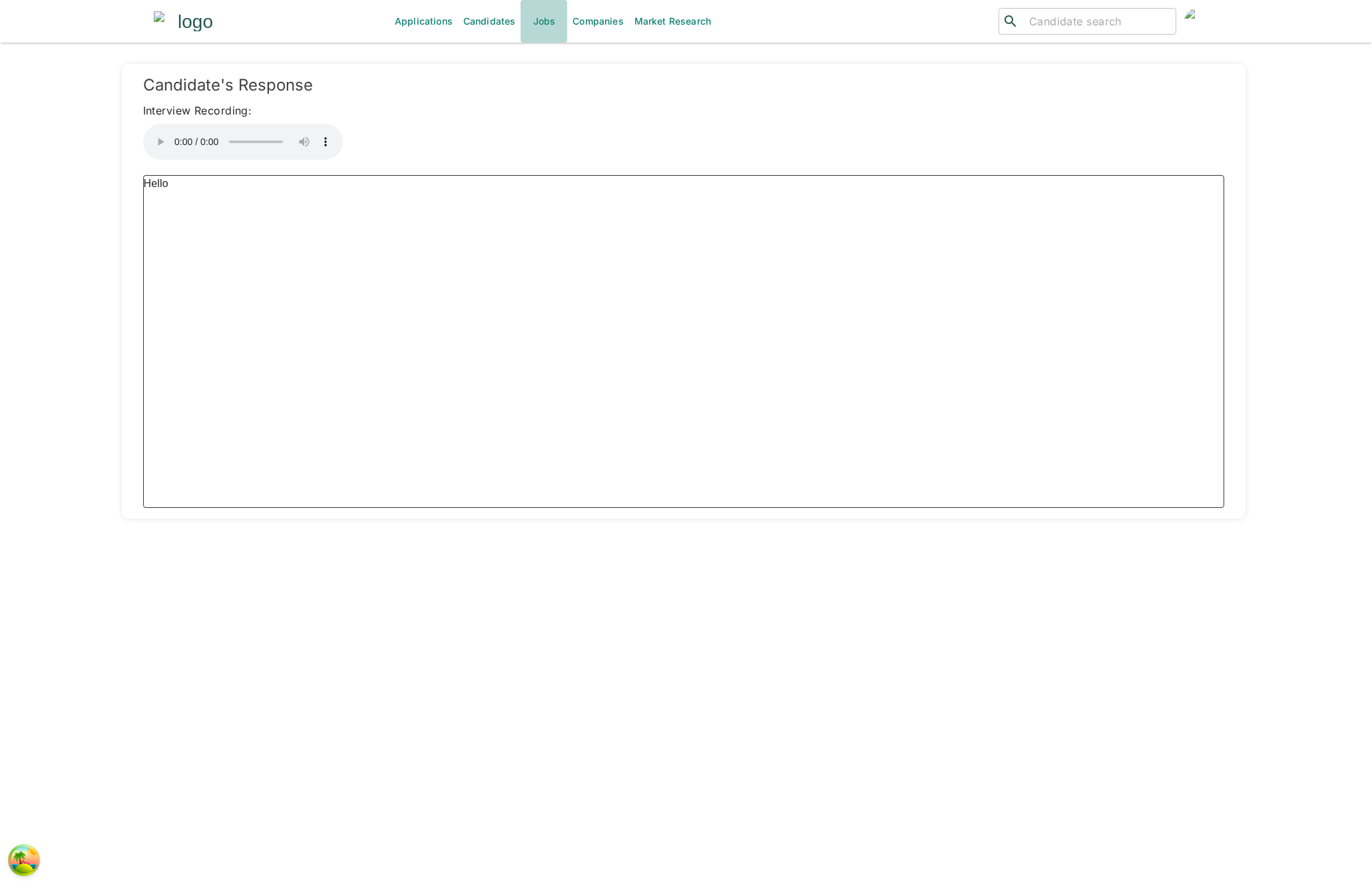 click on "Jobs" at bounding box center [544, 21] 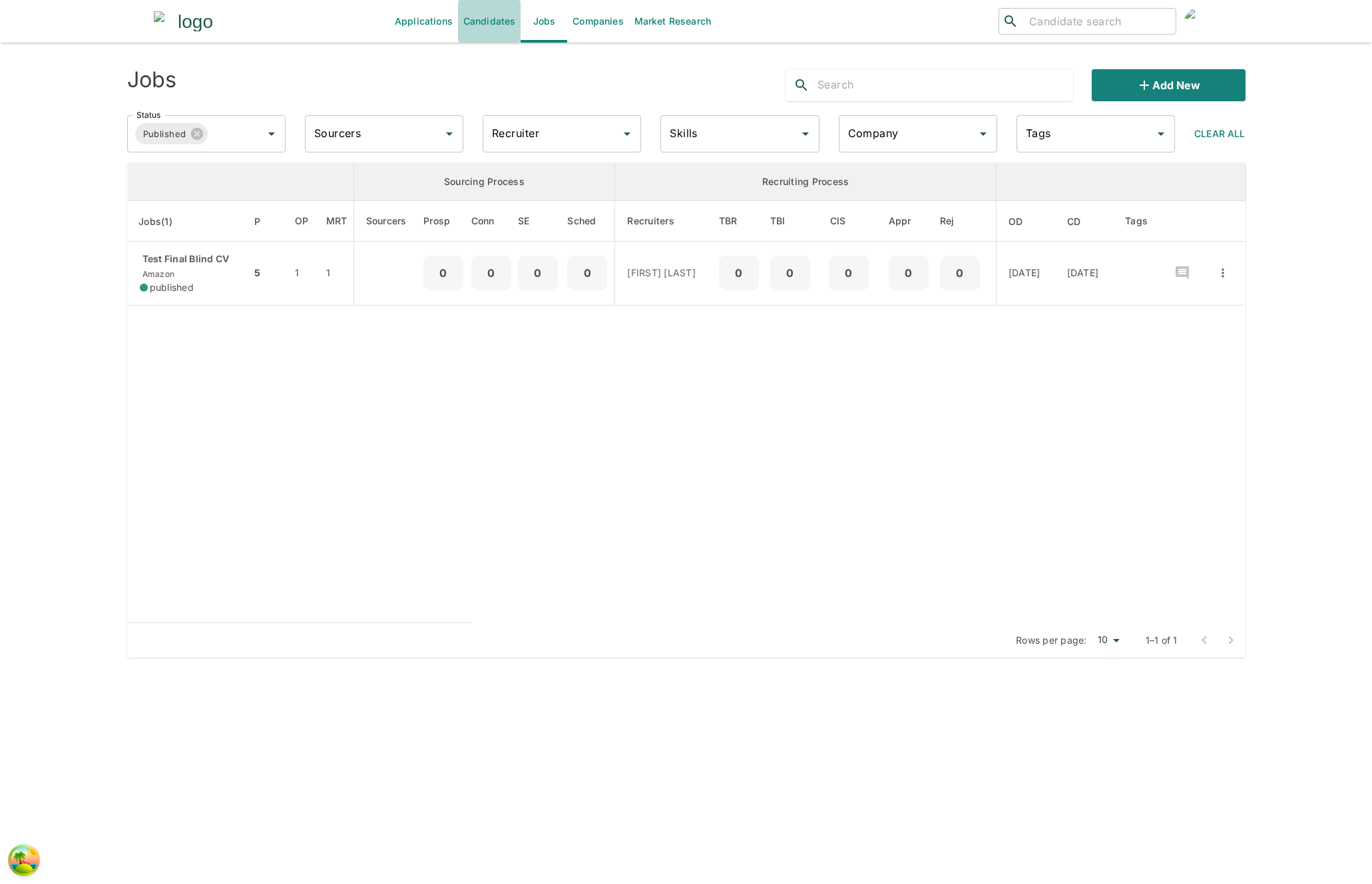 click on "Candidates" at bounding box center (489, 21) 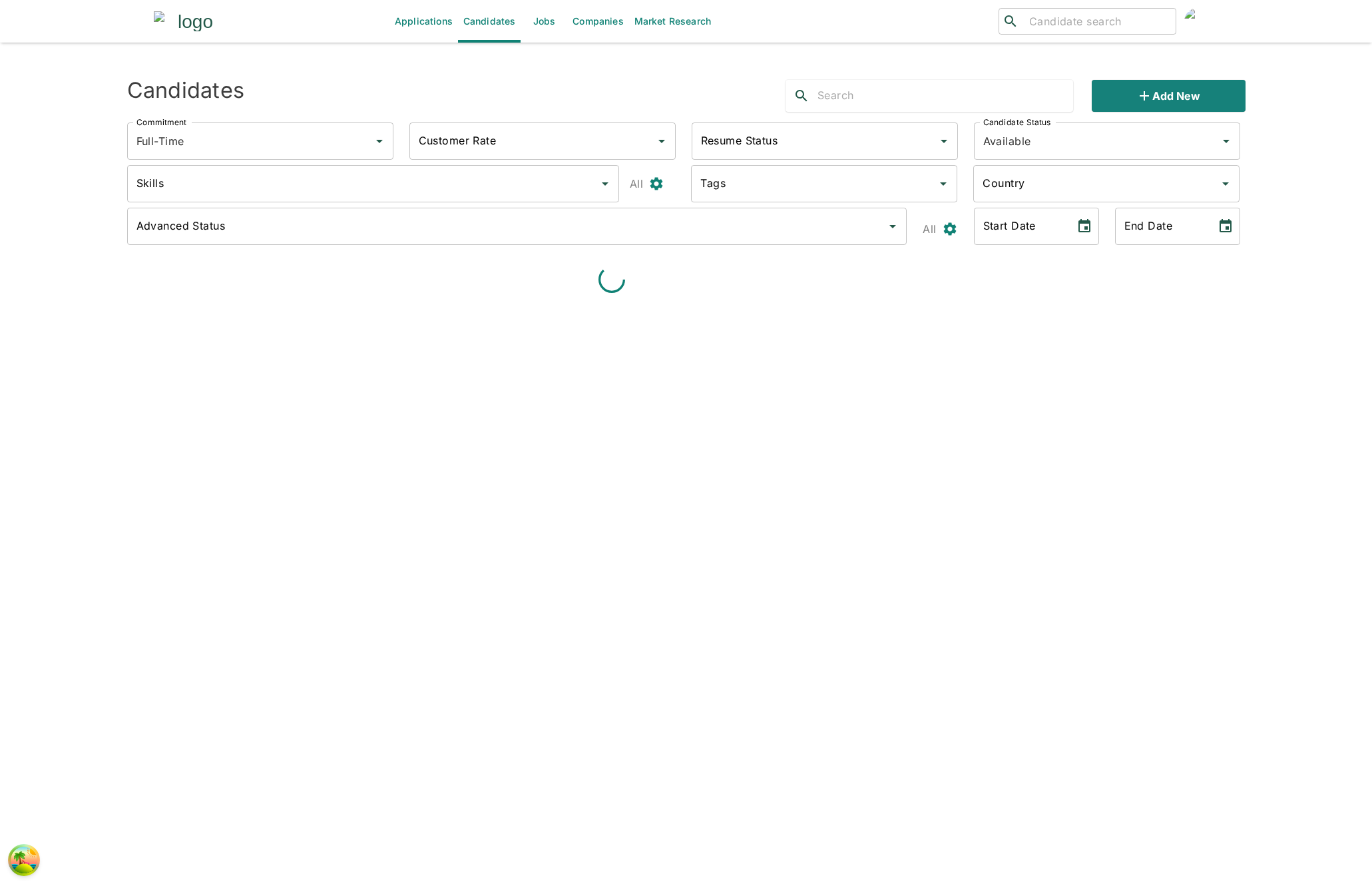 click on "Jobs" at bounding box center [544, 21] 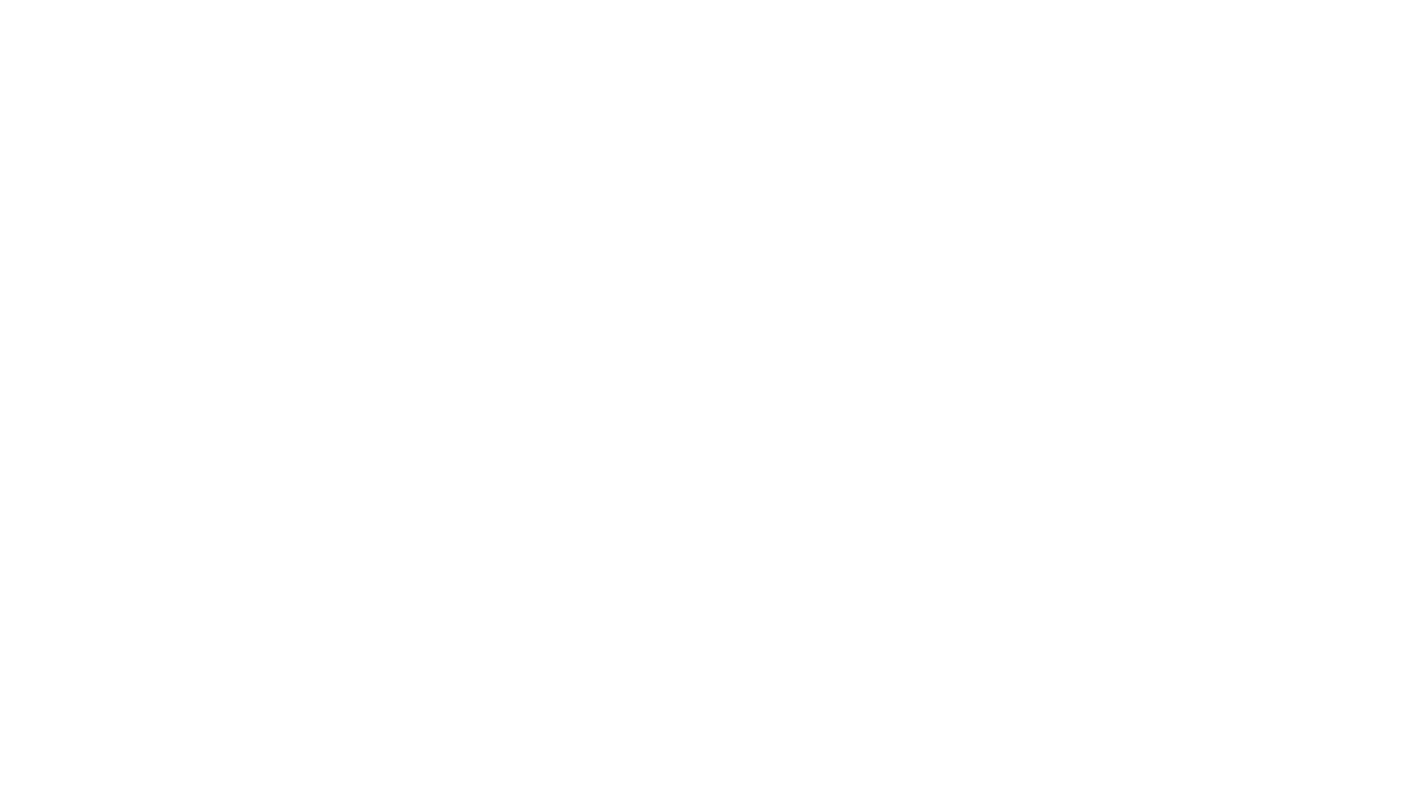 scroll, scrollTop: 0, scrollLeft: 0, axis: both 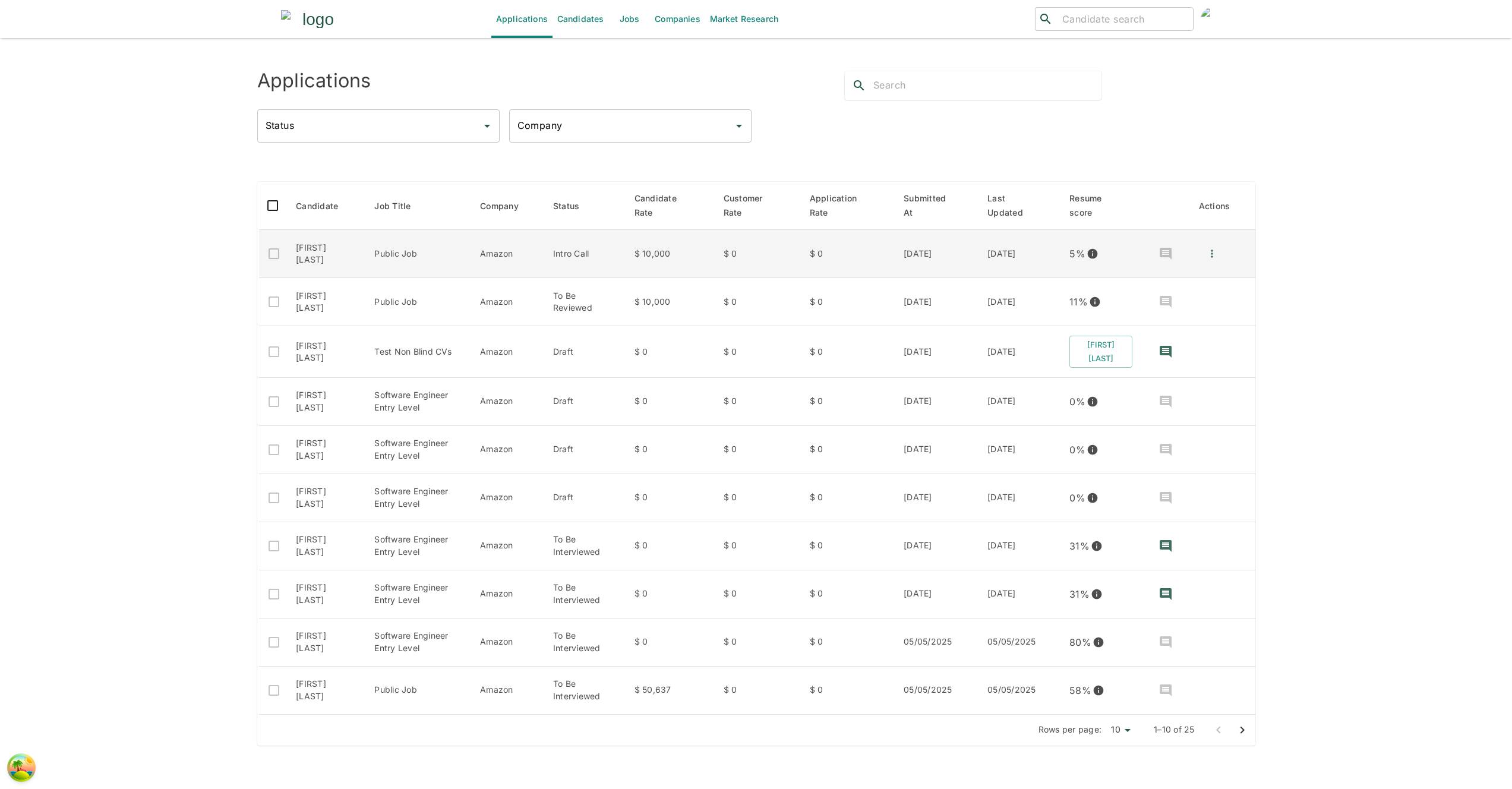 click on "Amazon" at bounding box center (507, 254) 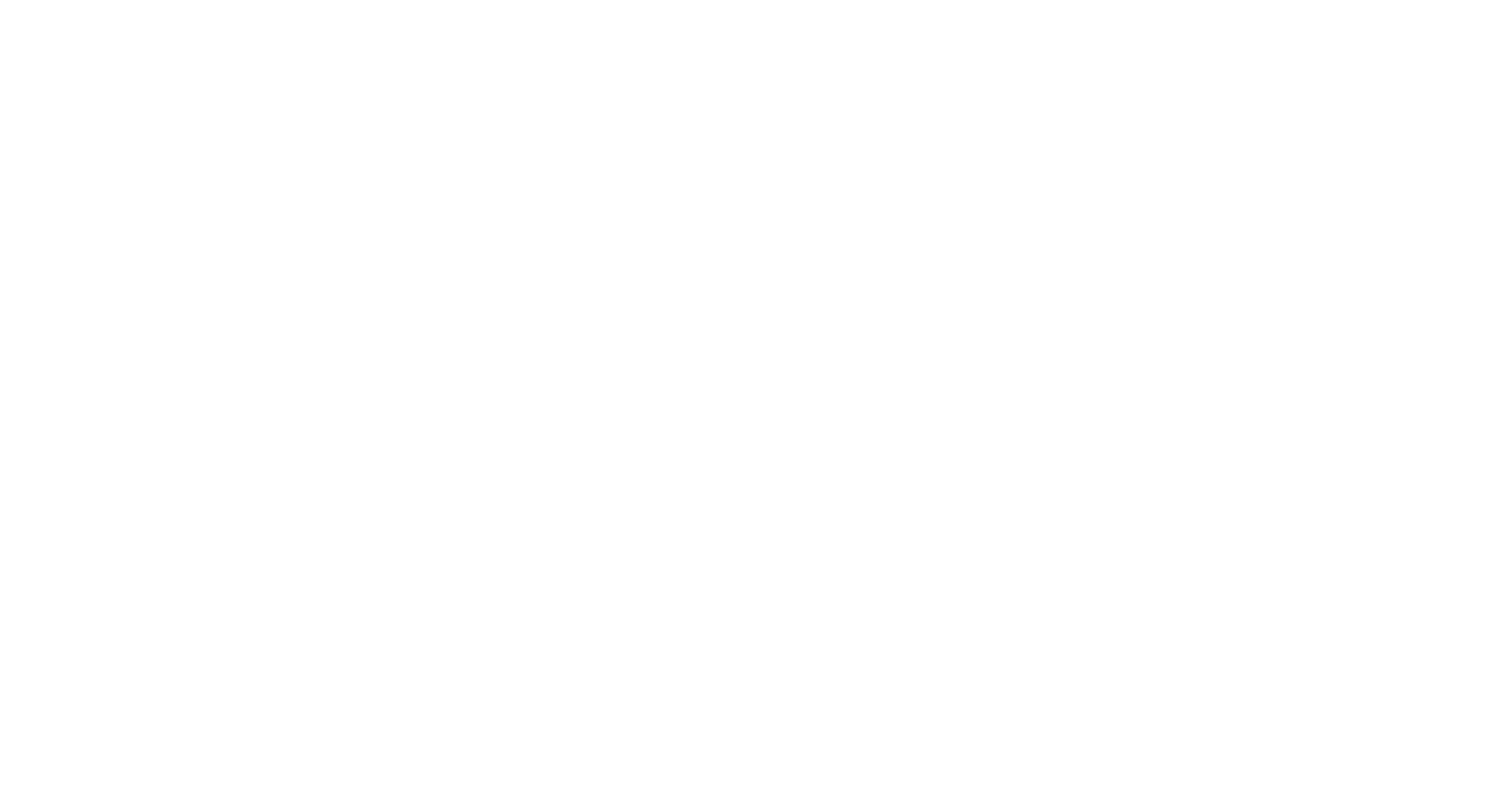 scroll, scrollTop: 0, scrollLeft: 0, axis: both 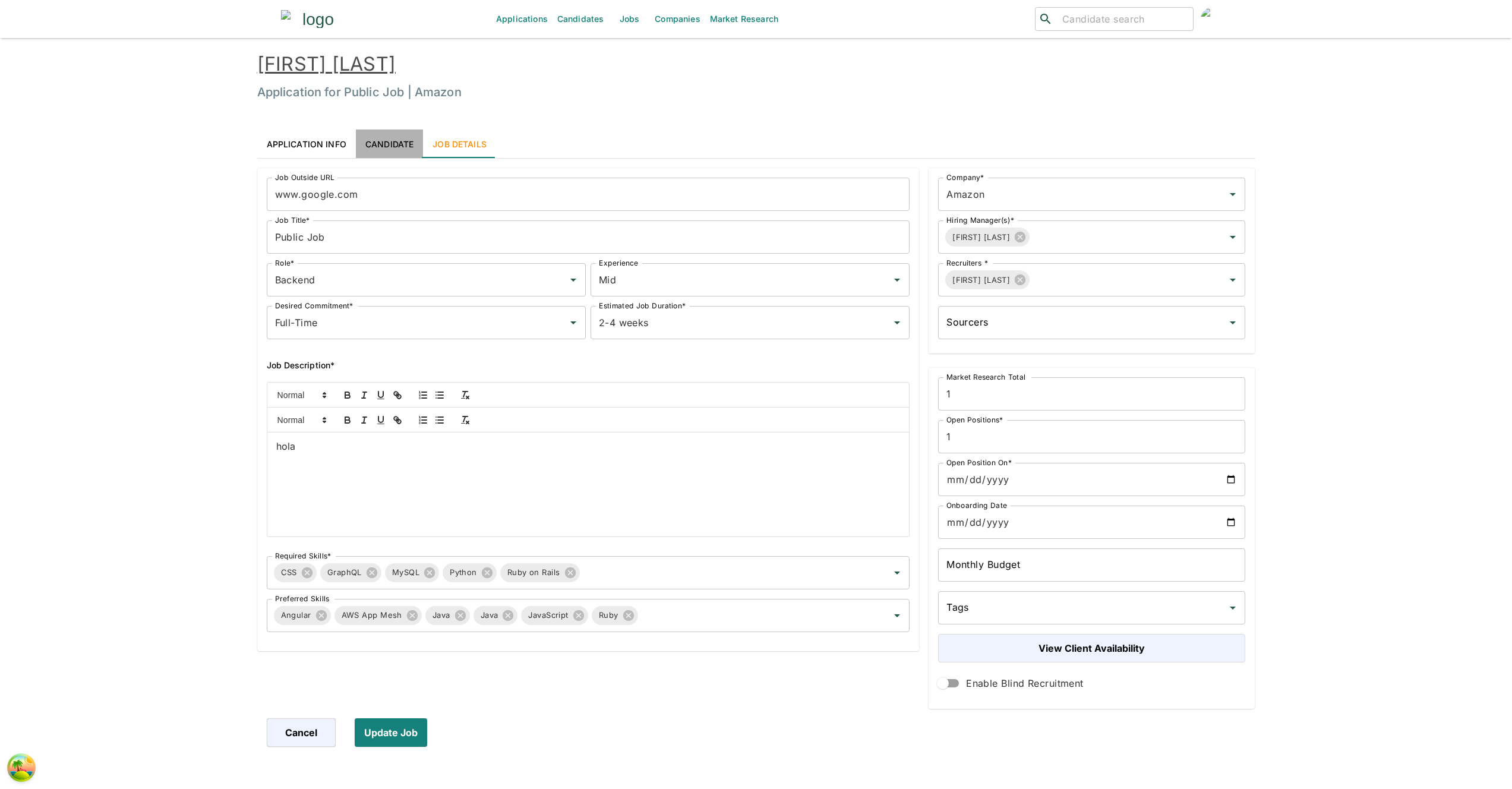 click on "Candidate" at bounding box center (389, 144) 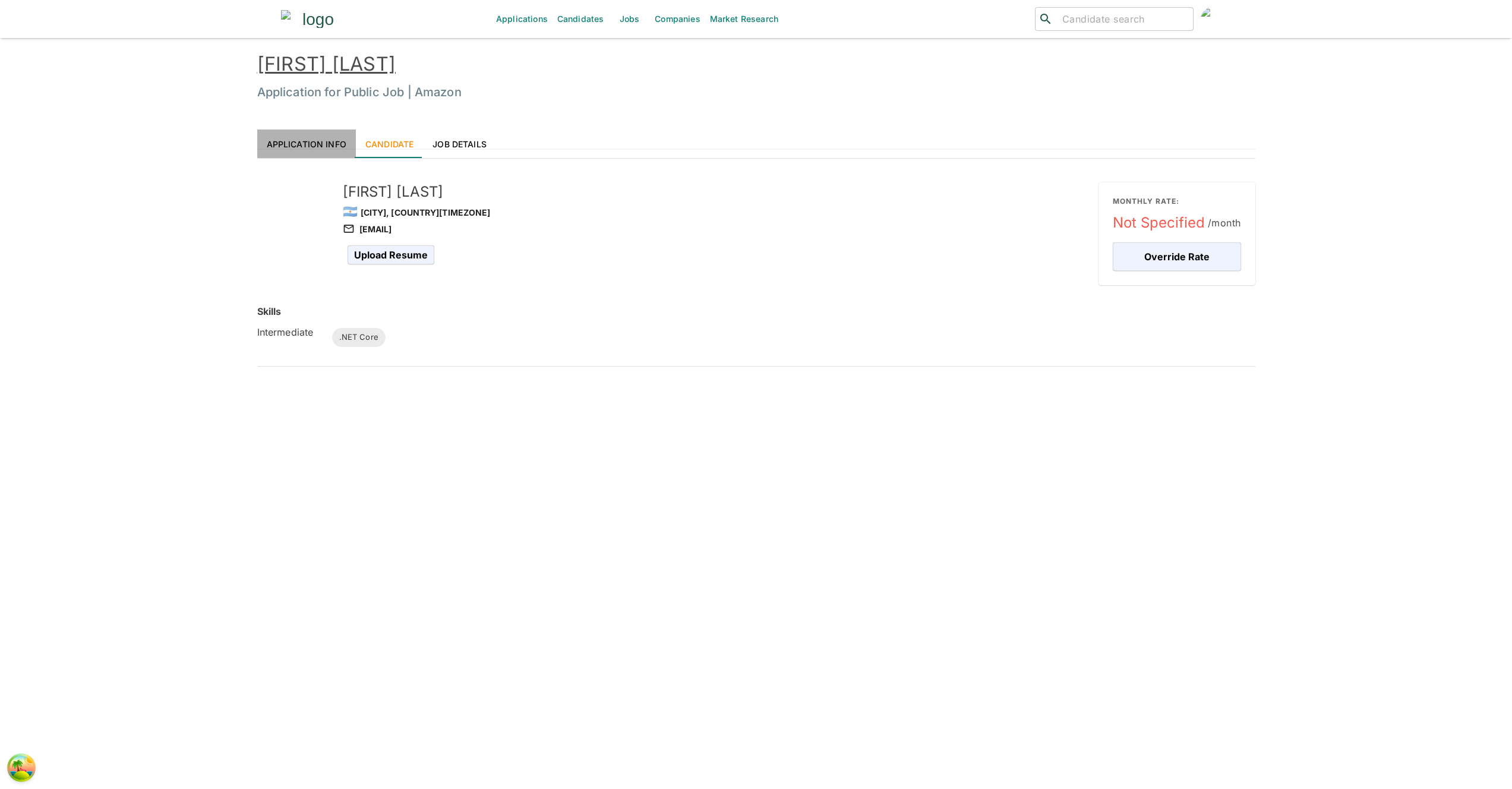 click on "Application Info" at bounding box center (307, 144) 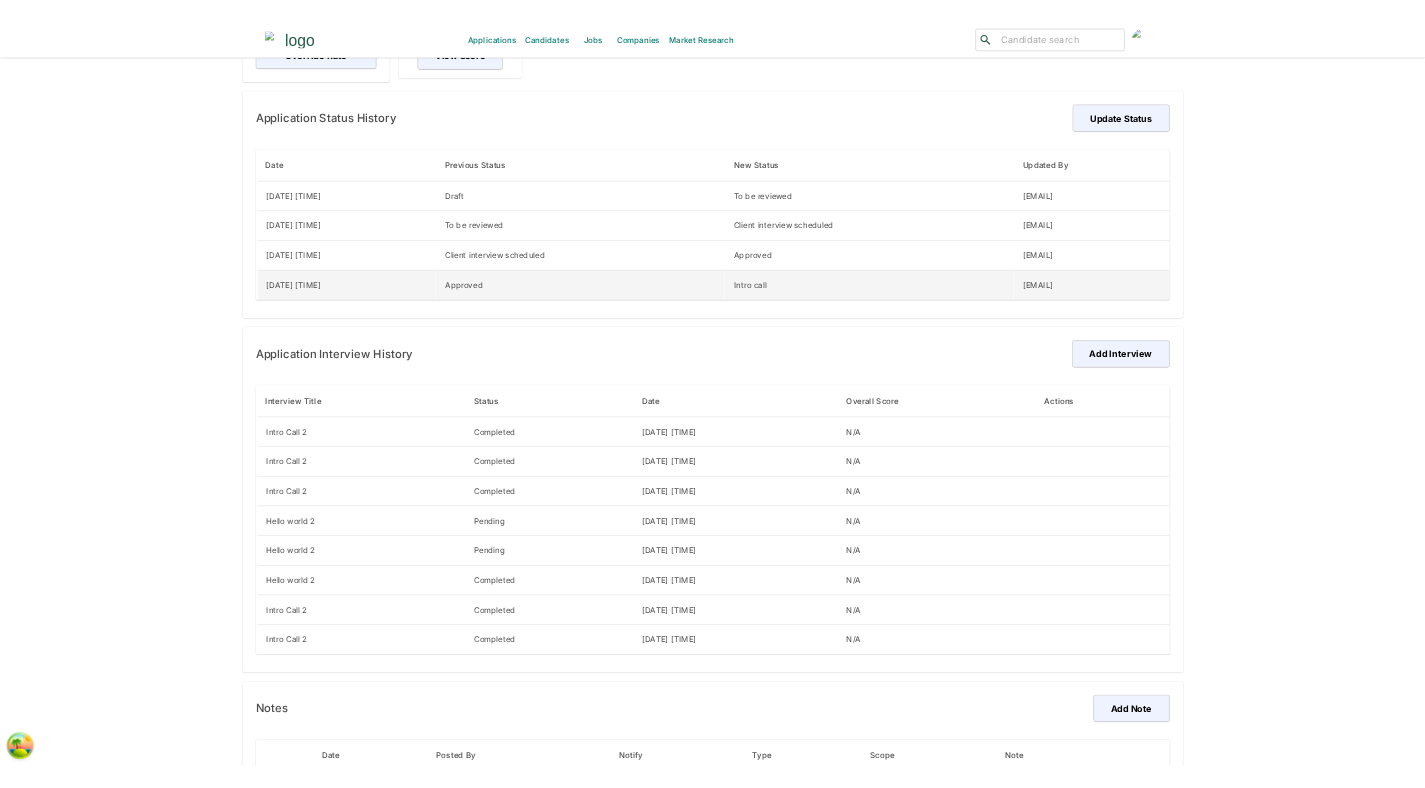 scroll, scrollTop: 0, scrollLeft: 0, axis: both 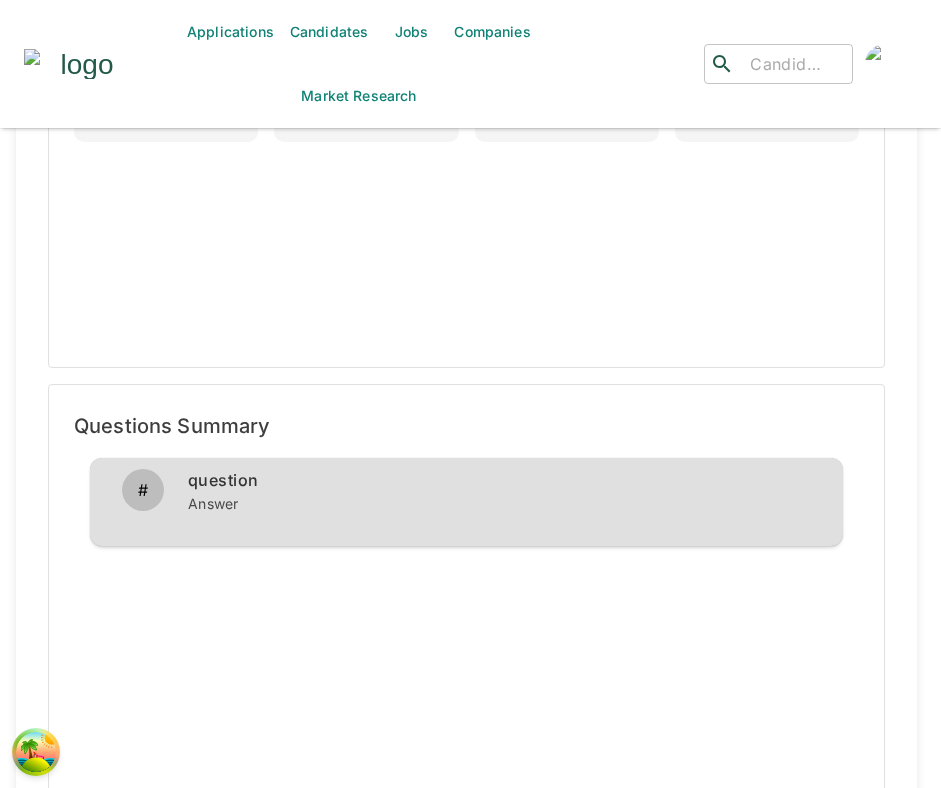 click on "General Summary Completion Rate 85 Average Duration 5 mins Candidate Sentiment Hola Candidate Sentiment Hola" at bounding box center (466, 118) 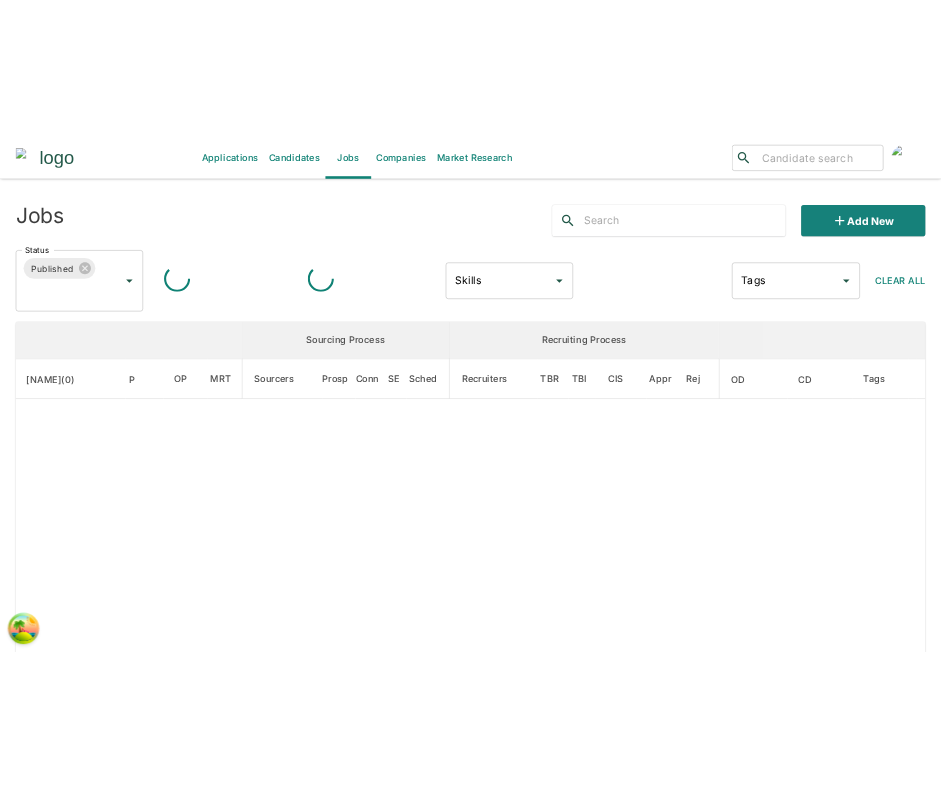 scroll, scrollTop: 0, scrollLeft: 0, axis: both 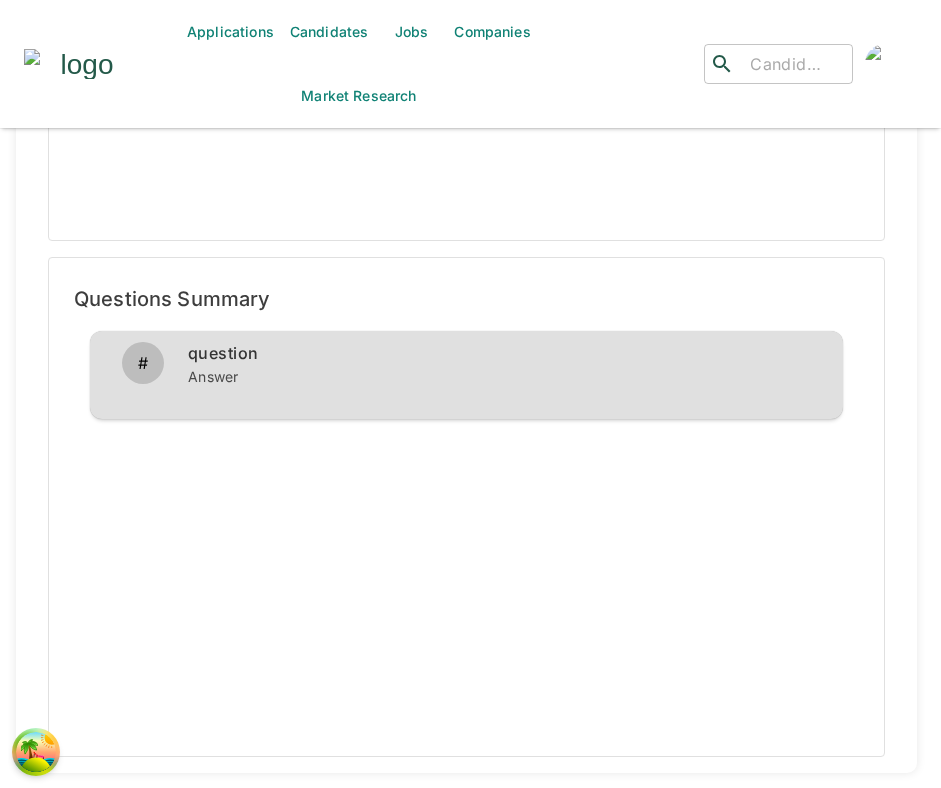 click on "# question Answer" at bounding box center [466, 375] 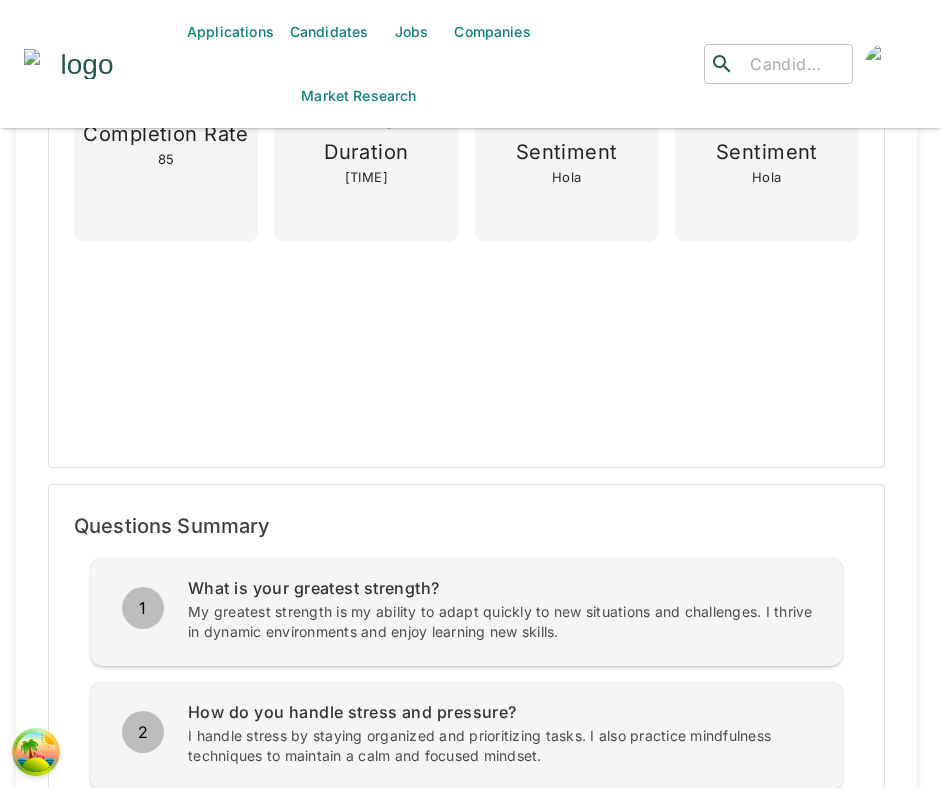 scroll, scrollTop: 522, scrollLeft: 0, axis: vertical 